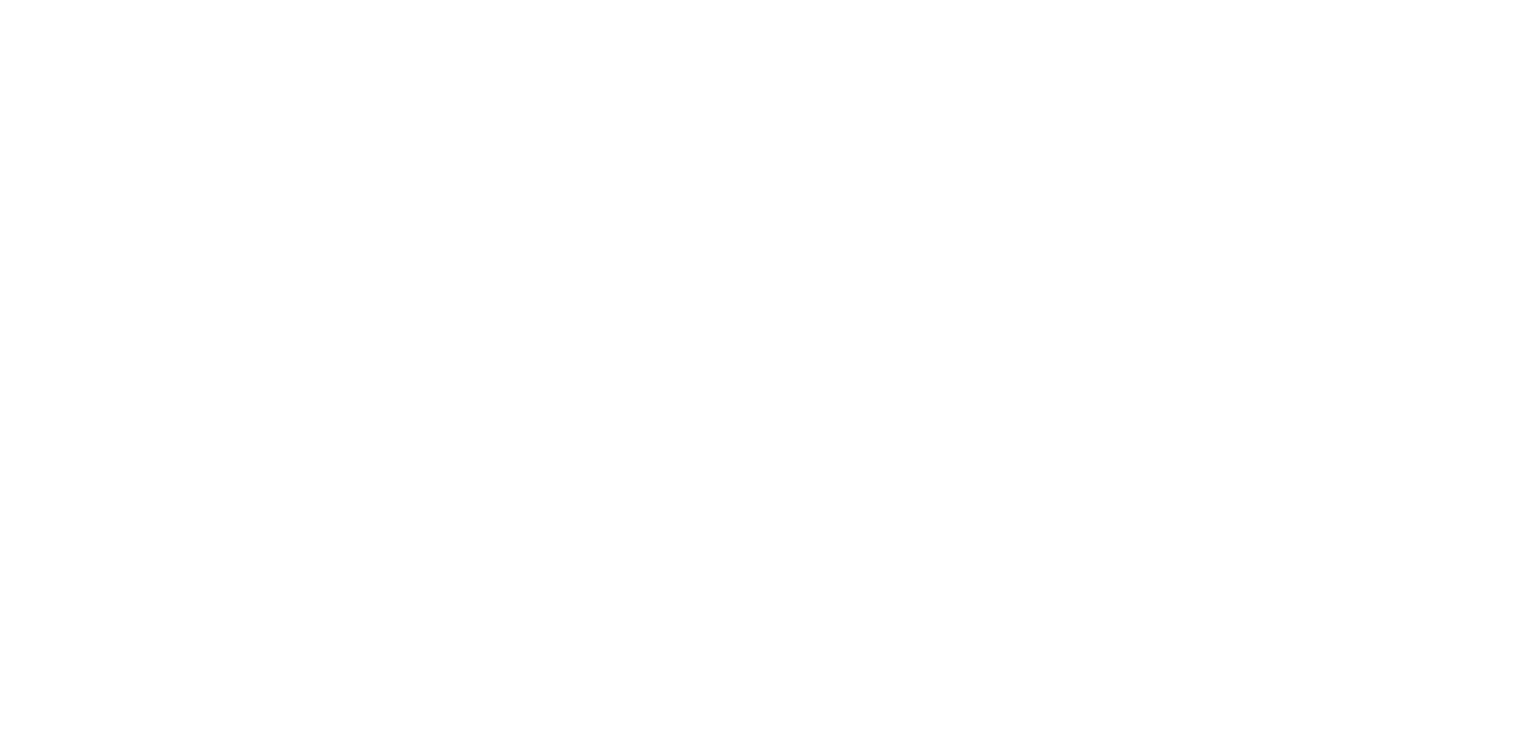 scroll, scrollTop: 0, scrollLeft: 0, axis: both 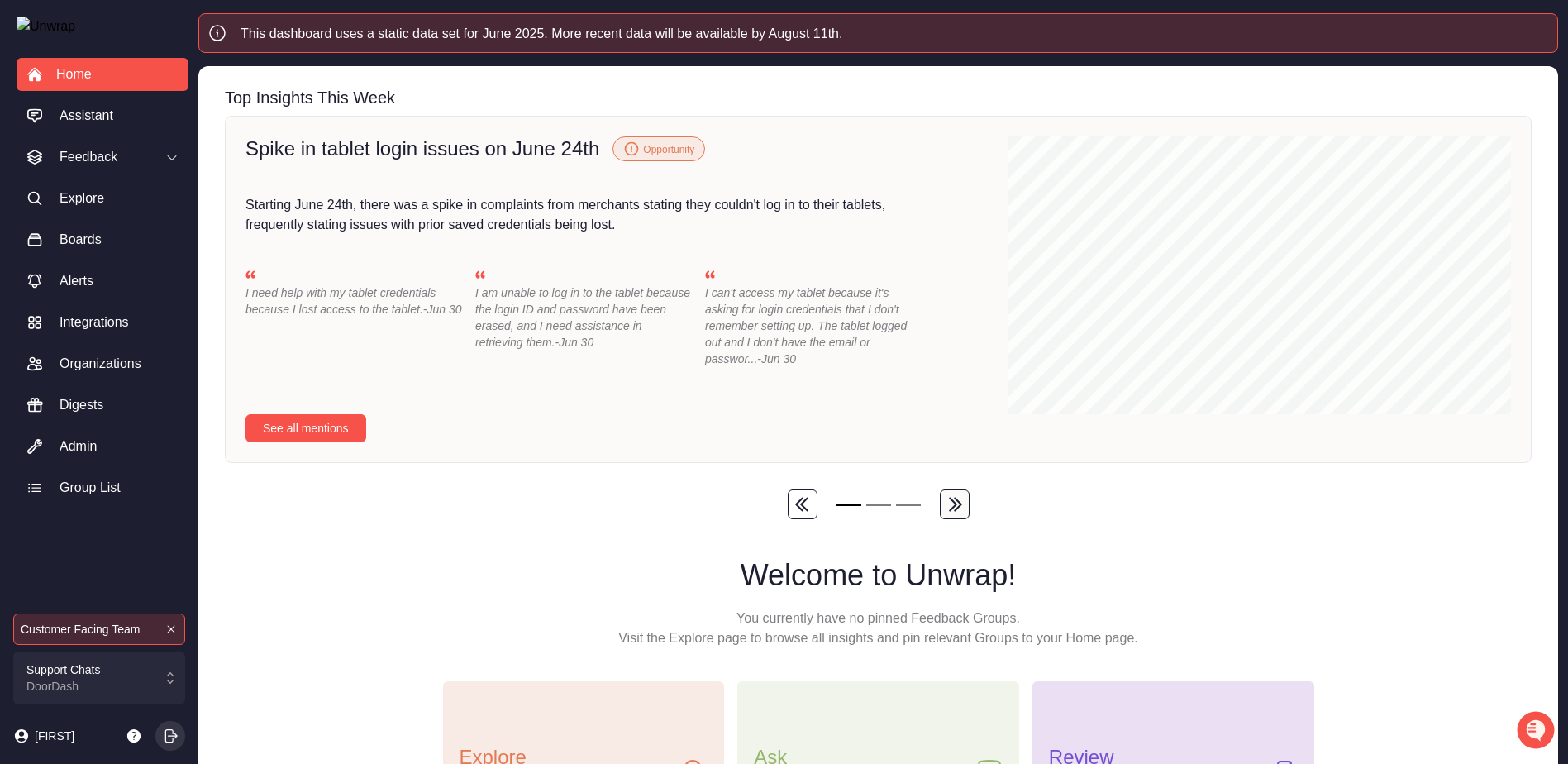 click on "Home Assistant Feedback Explore Boards Alerts Integrations Organizations Digests Admin Group List Customer Facing Team Support Chats DoorDash Franco" at bounding box center [99, 382] 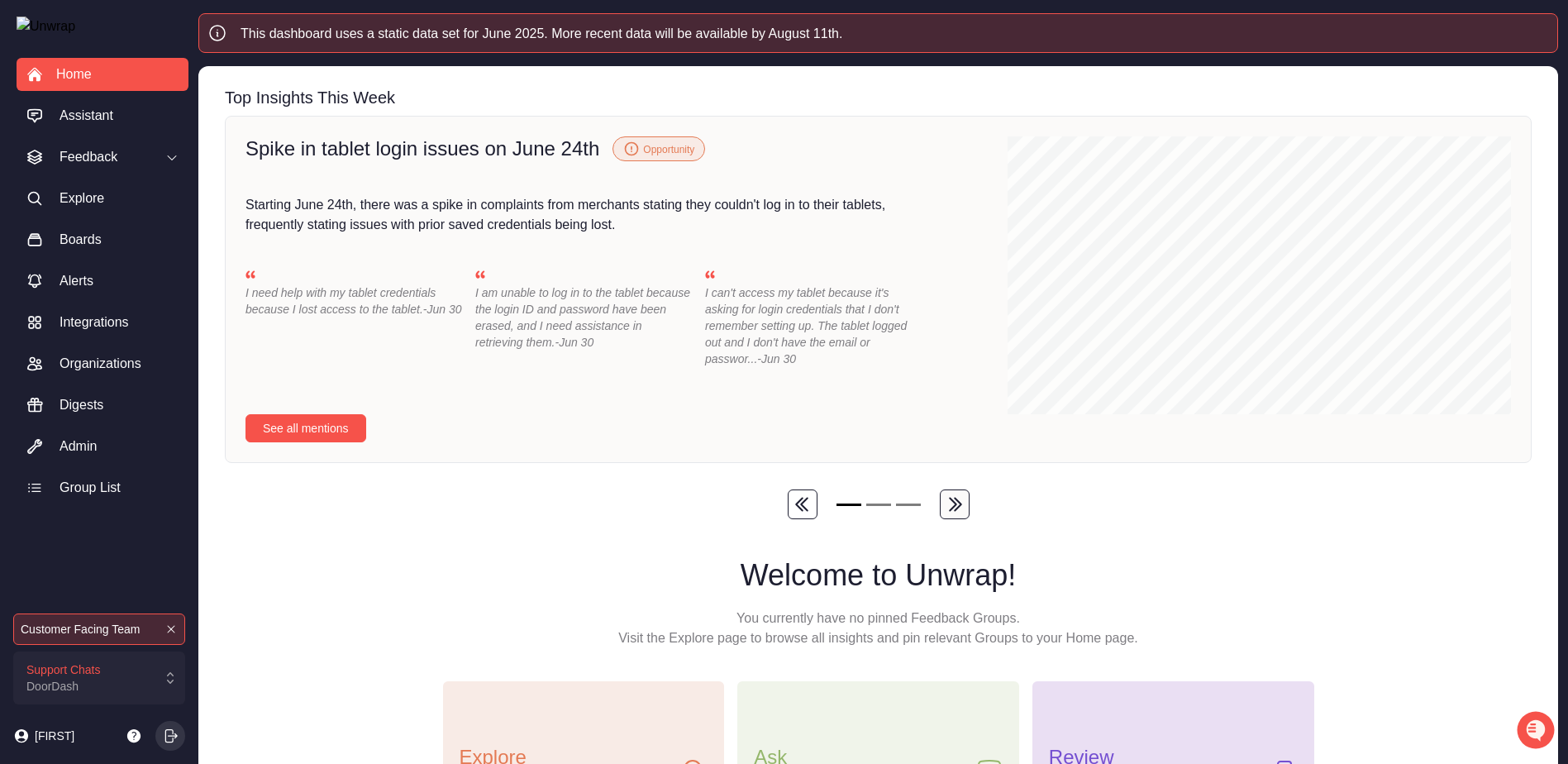 click on "Support Chats" at bounding box center [64, 670] 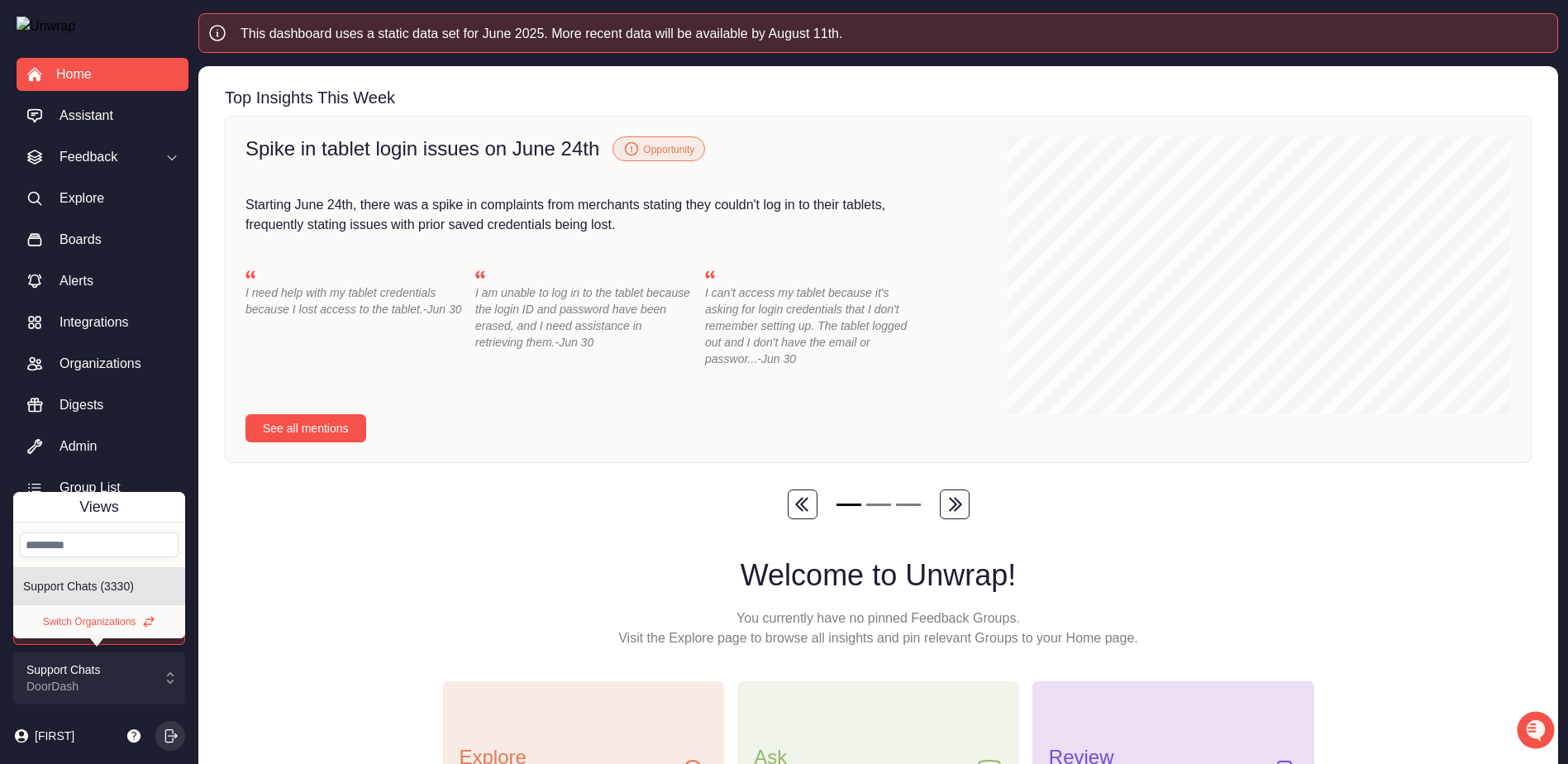 click on "Switch Organizations" at bounding box center [99, 622] 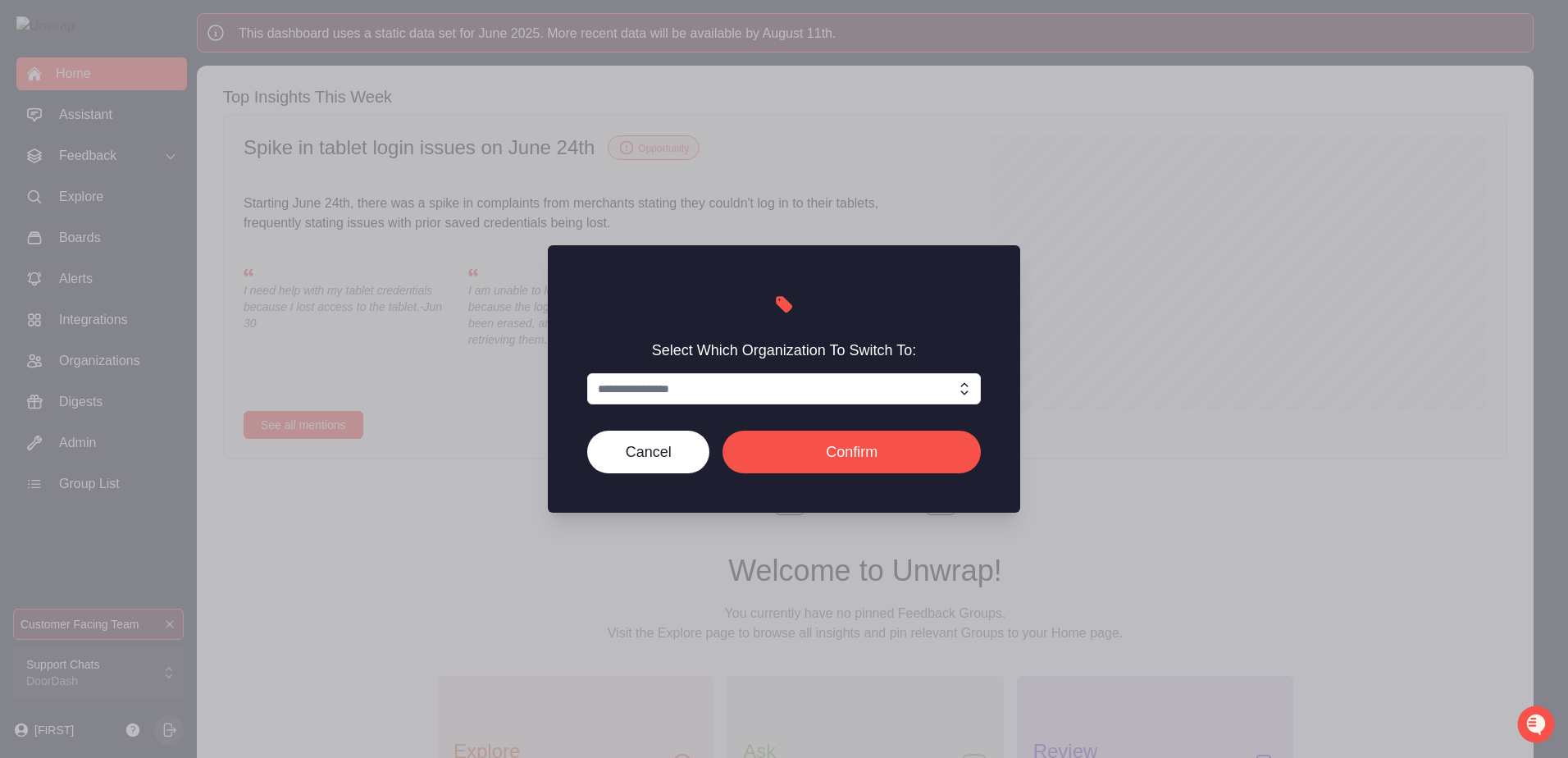 click at bounding box center (784, 389) 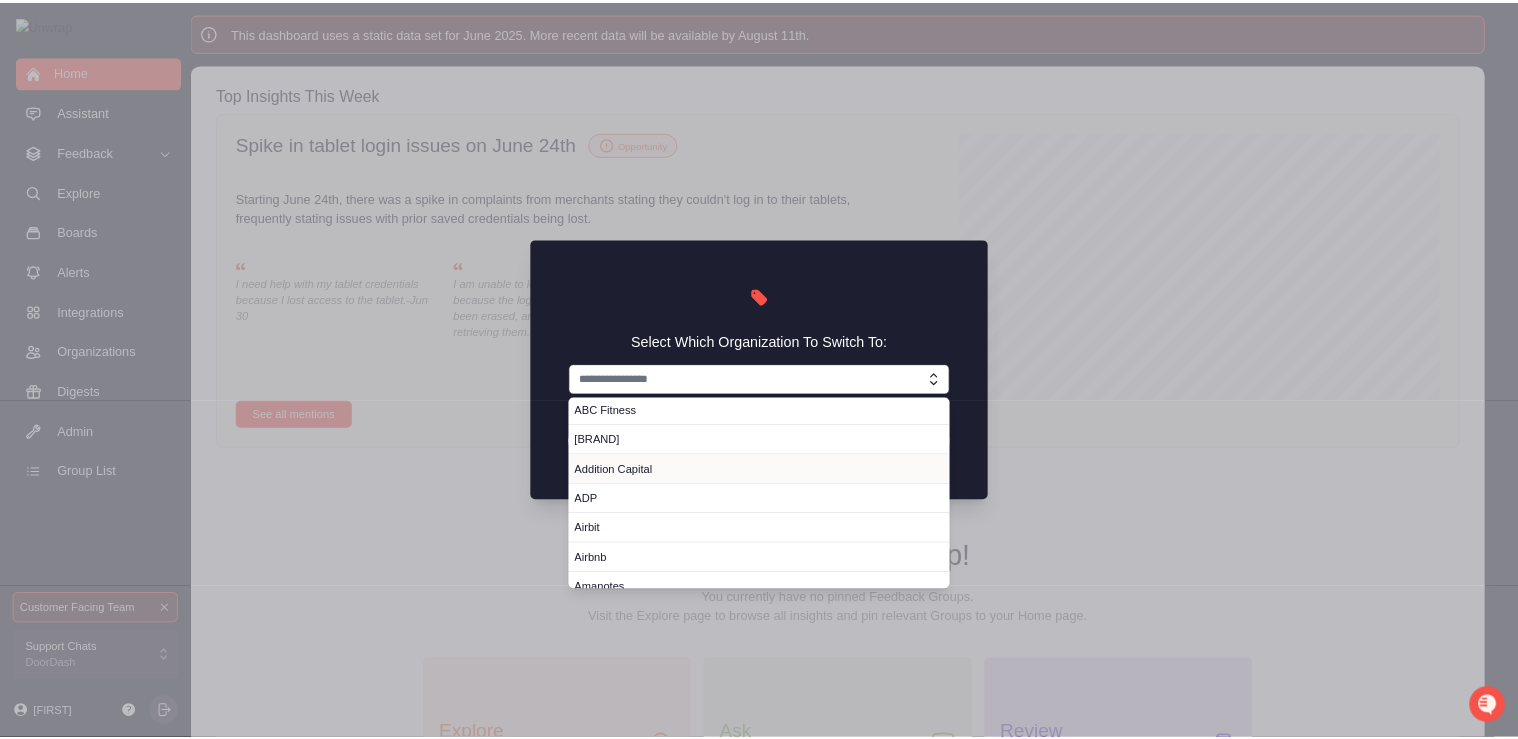 scroll, scrollTop: 400, scrollLeft: 0, axis: vertical 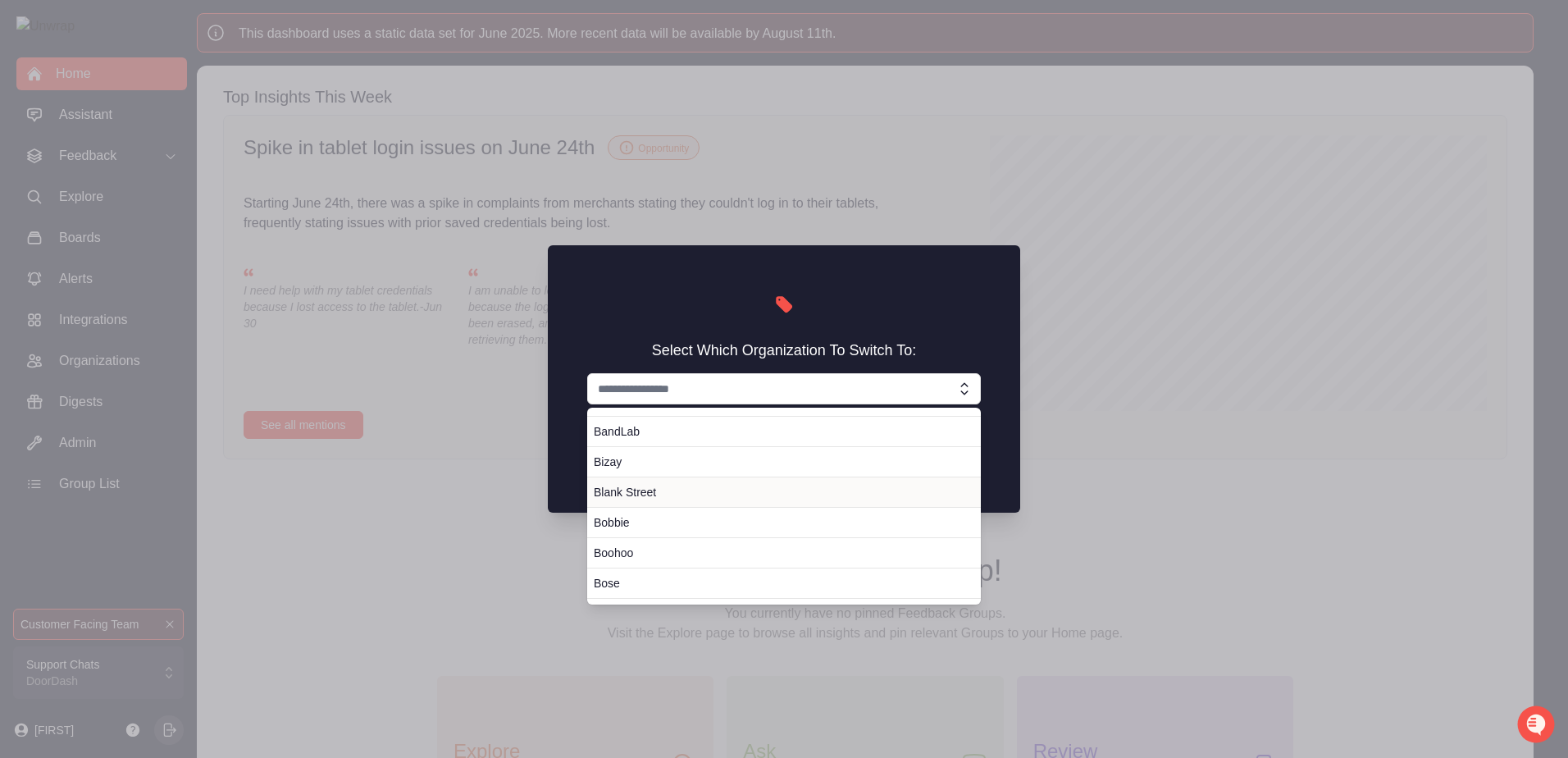 click on "Blank Street" at bounding box center (781, 492) 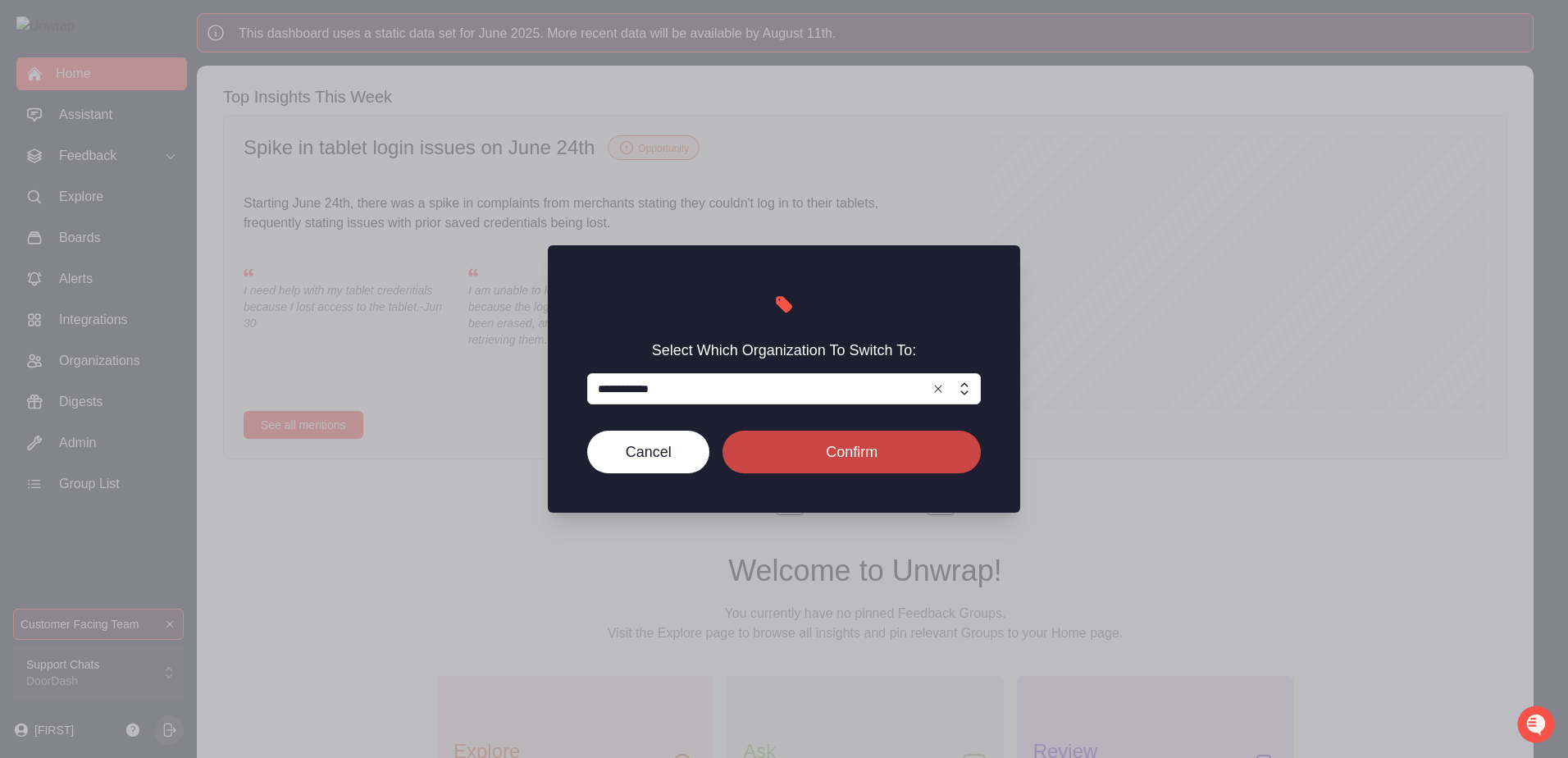 click on "Confirm" at bounding box center [851, 452] 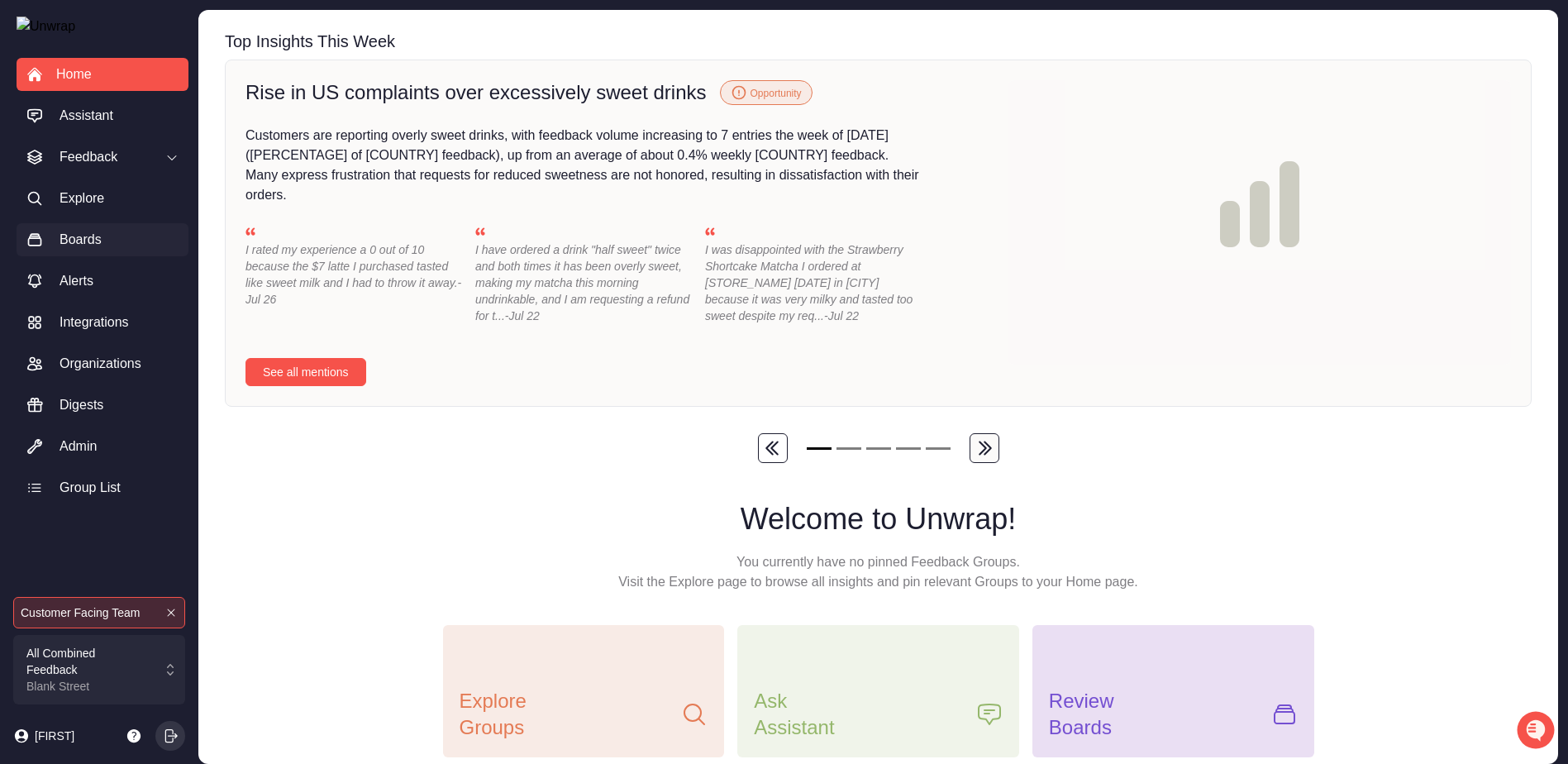 click on "Boards" at bounding box center (80, 240) 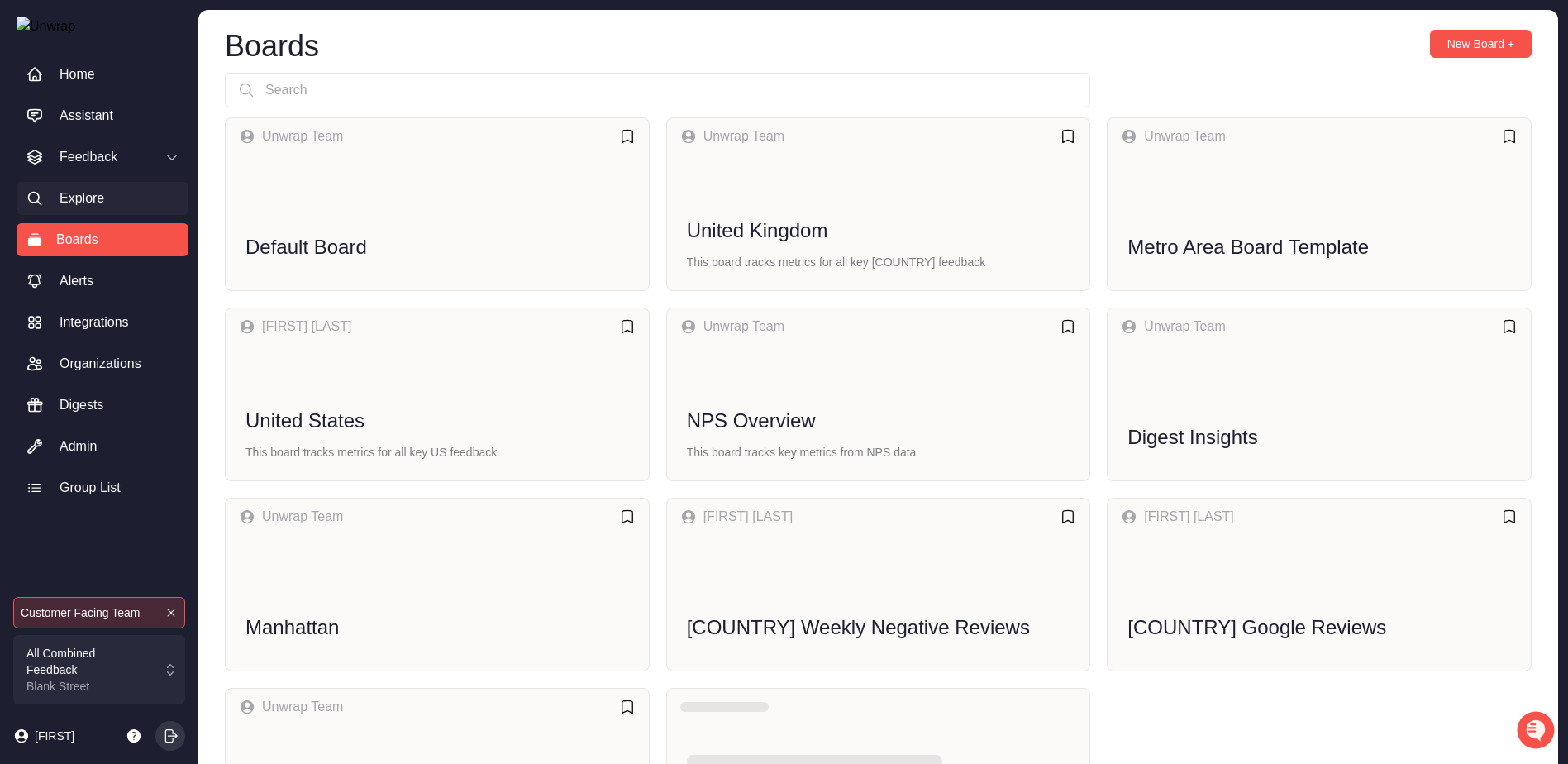 click on "Explore" at bounding box center [82, 198] 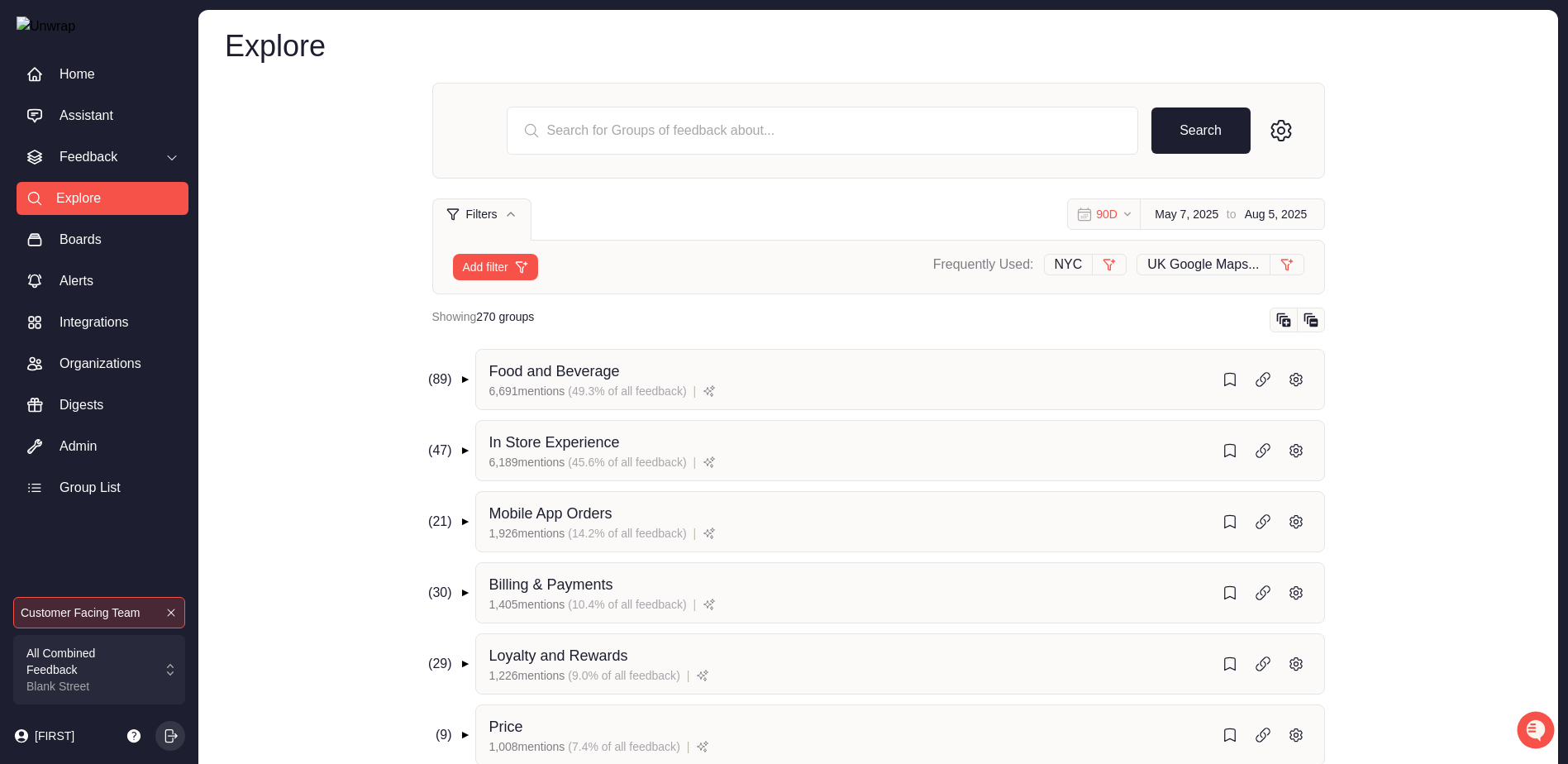 click on "90D" at bounding box center [1107, 214] 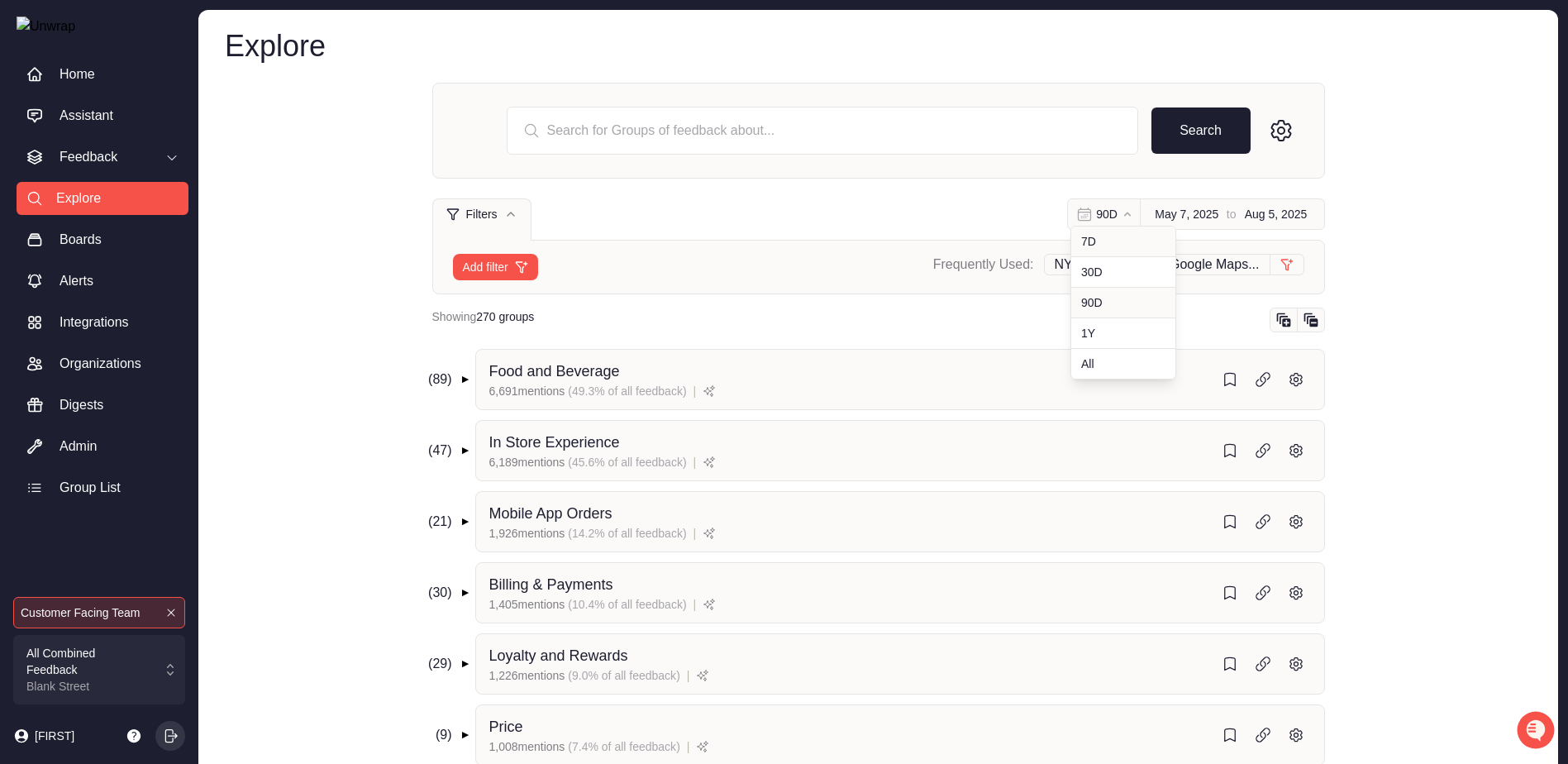 click on "7D" at bounding box center [1123, 241] 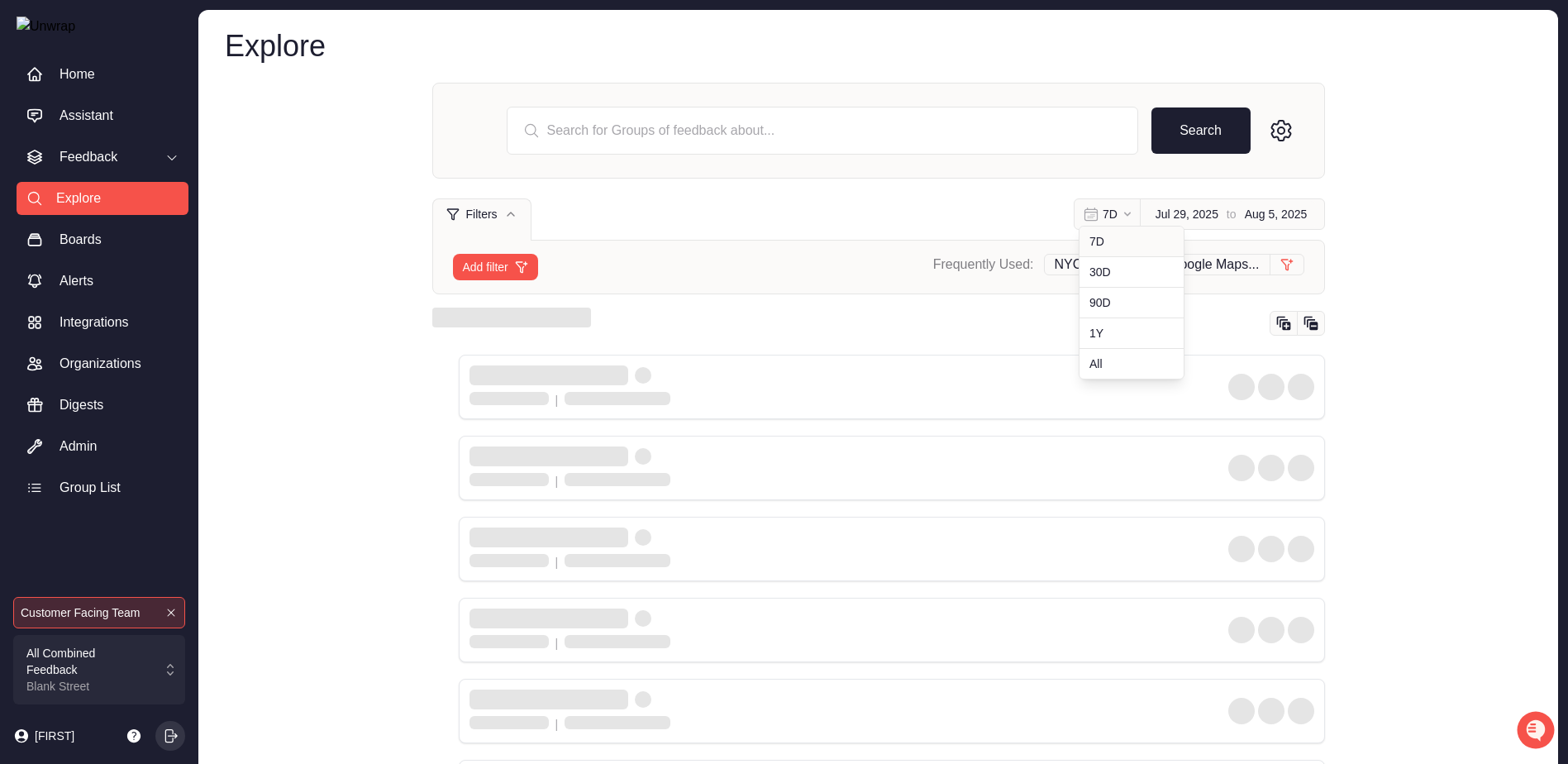 type on "Jul 29, 2025" 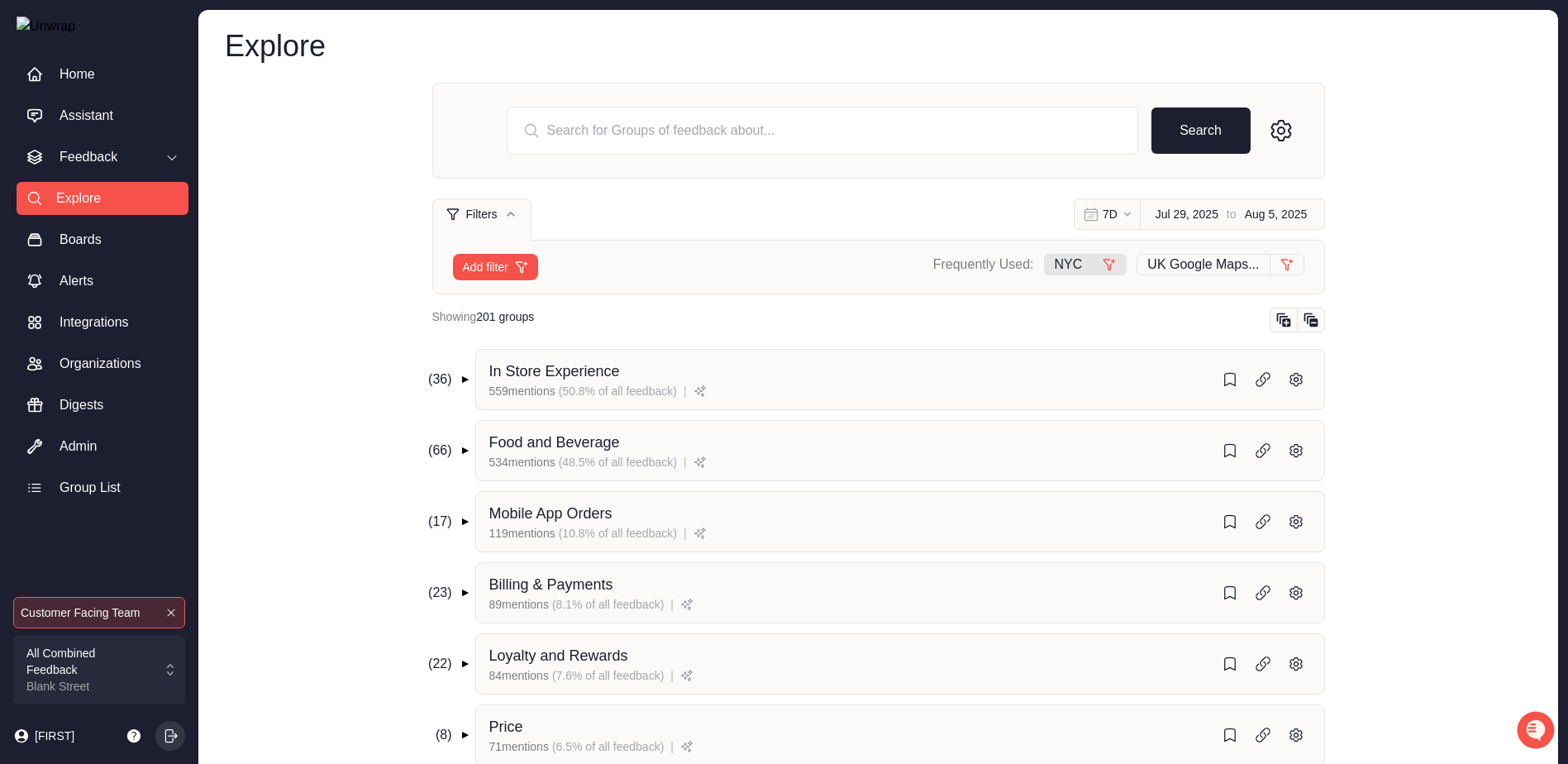 type 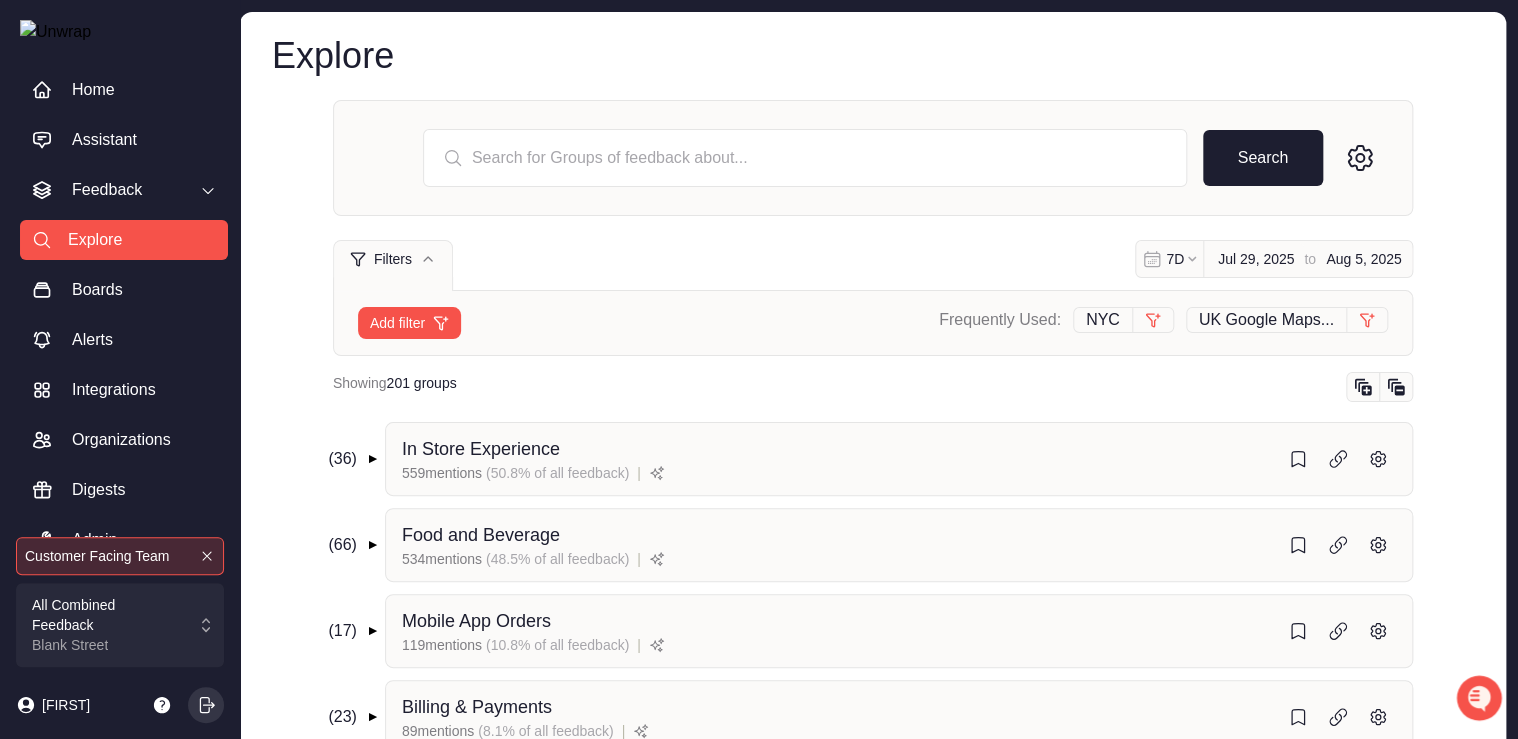 drag, startPoint x: 931, startPoint y: 456, endPoint x: 1521, endPoint y: 483, distance: 590.6175 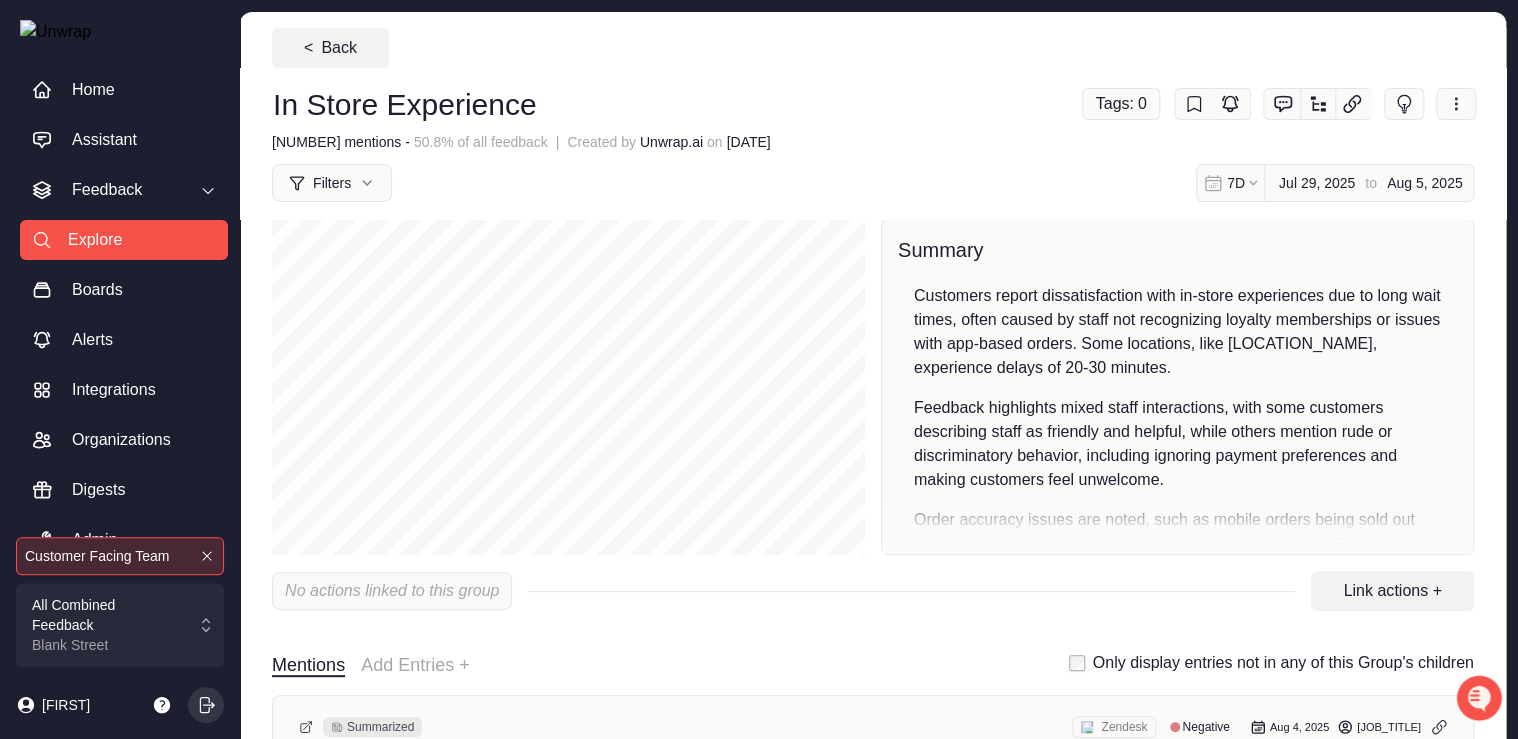 drag, startPoint x: 352, startPoint y: 43, endPoint x: 589, endPoint y: 248, distance: 313.35922 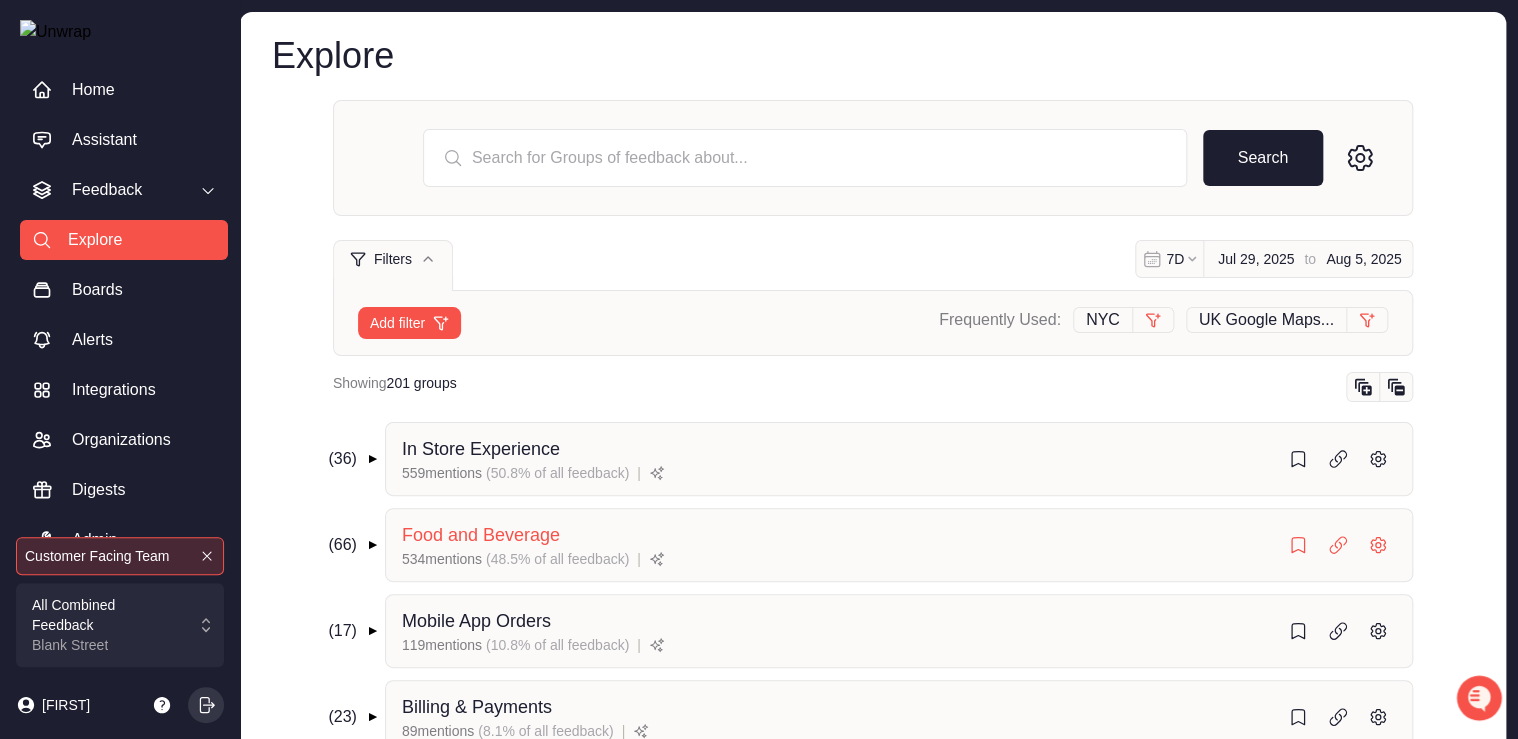 click on "( 66 ) ▼" at bounding box center [350, 545] 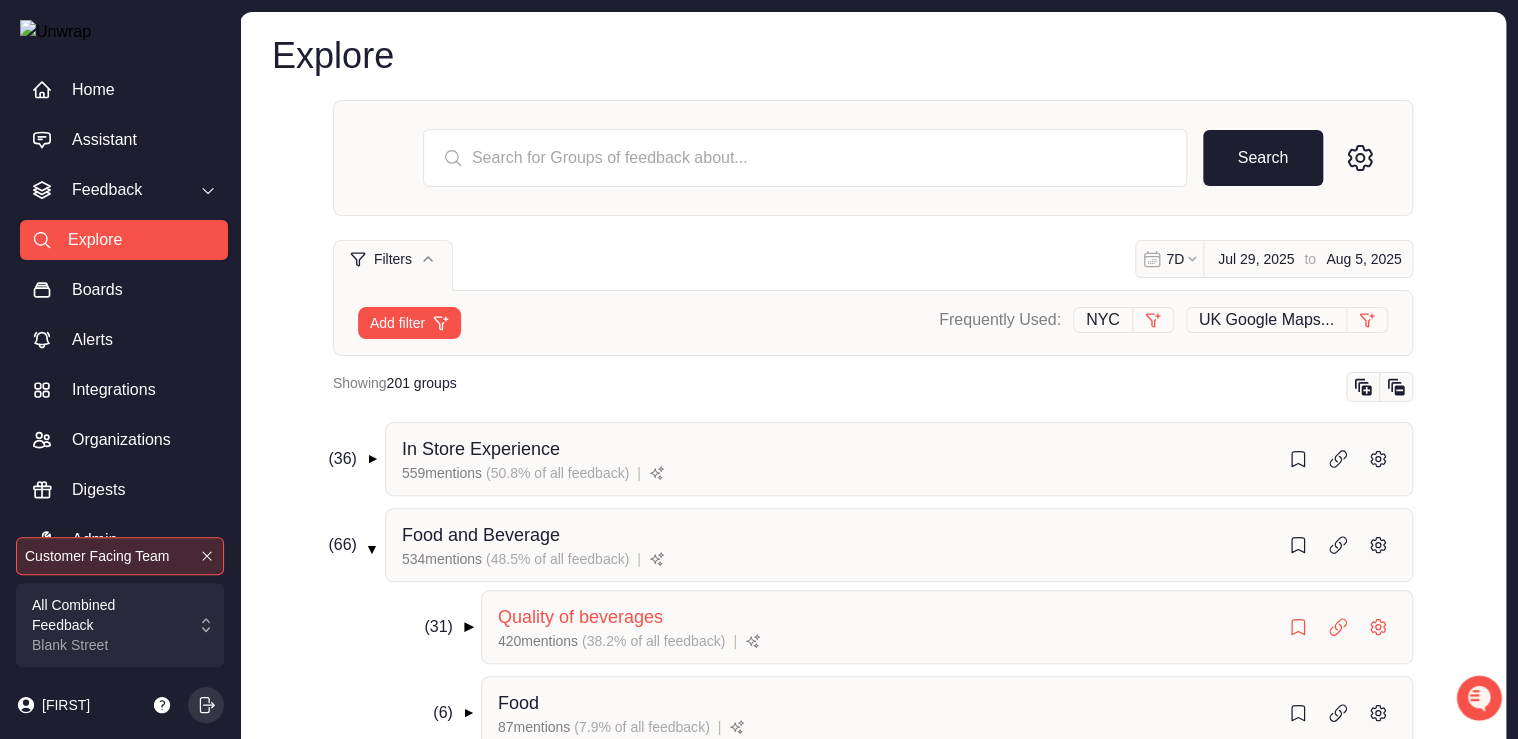 click on "▼" at bounding box center [468, 627] 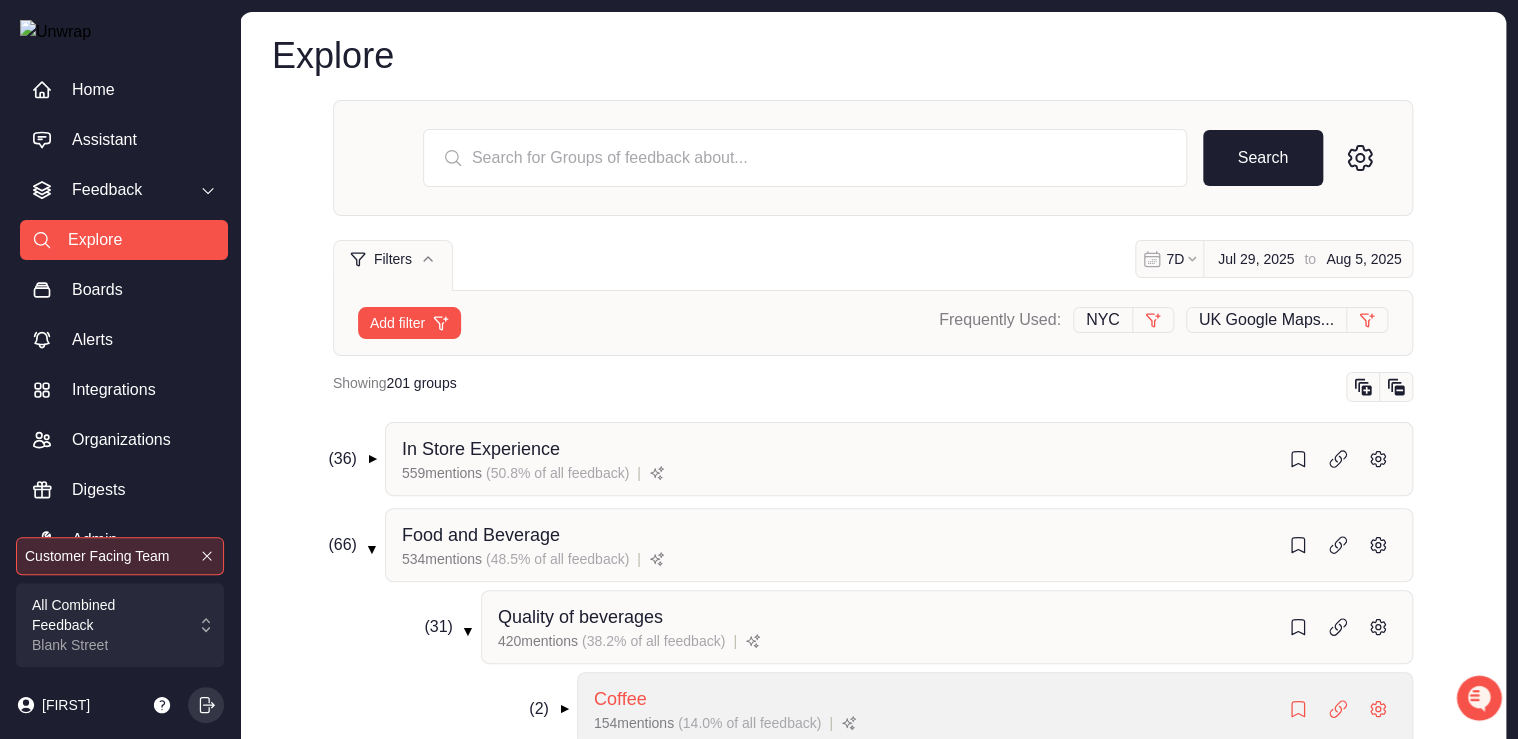 scroll, scrollTop: 80, scrollLeft: 0, axis: vertical 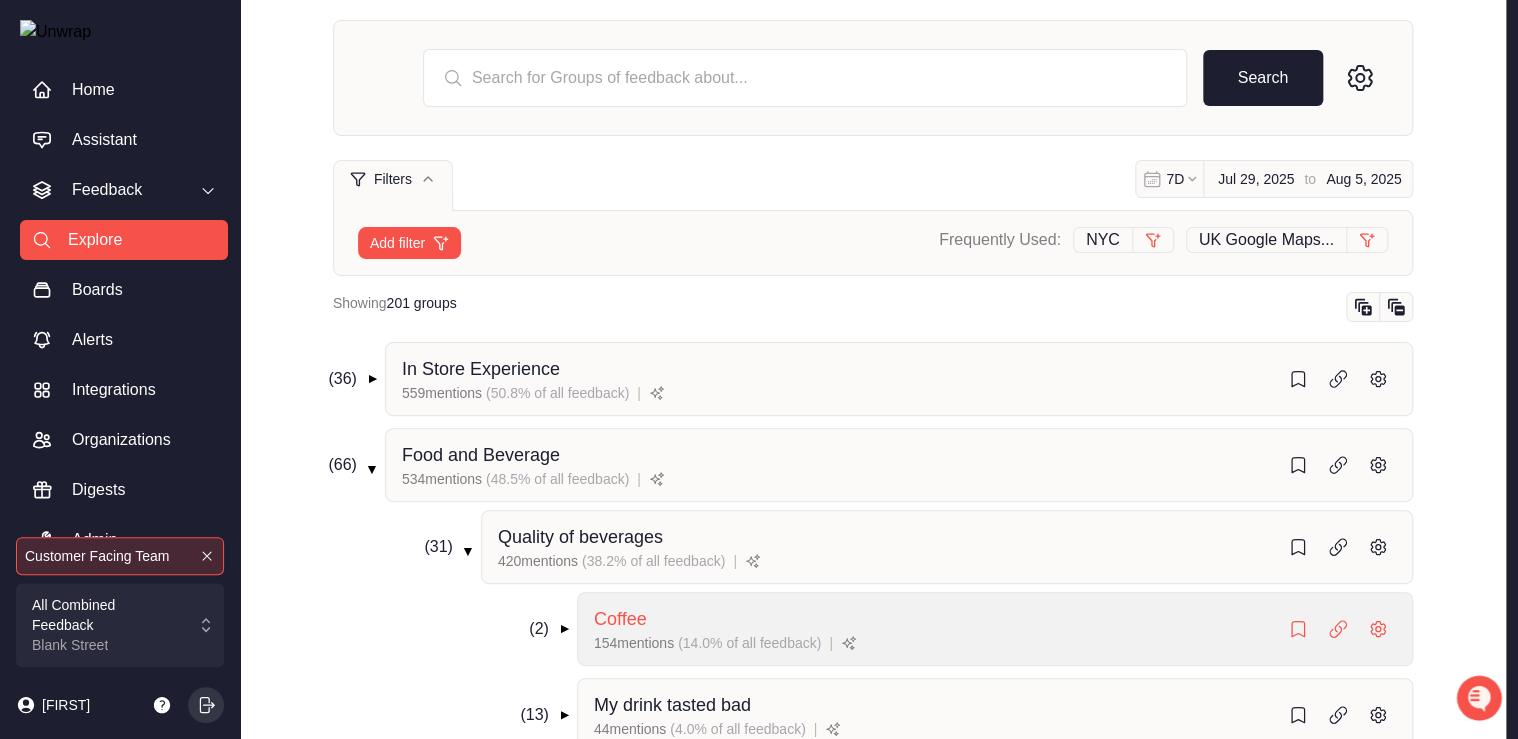 click on "Coffee" at bounding box center (725, 619) 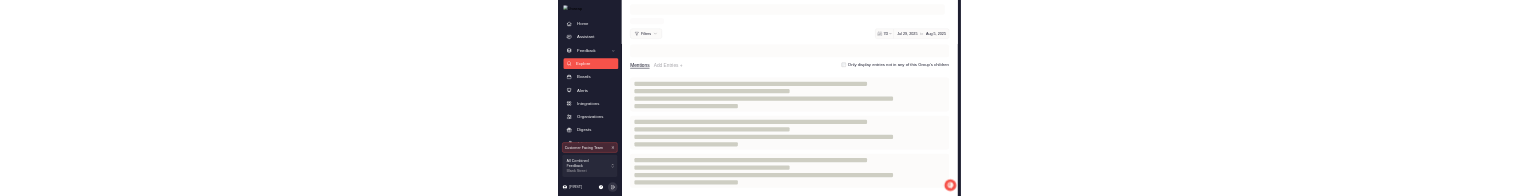 scroll, scrollTop: 0, scrollLeft: 0, axis: both 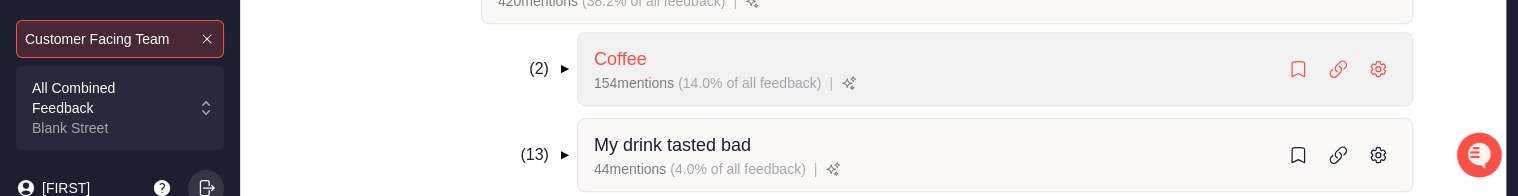 click on "( 14.0% of all feedback )" at bounding box center [749, 83] 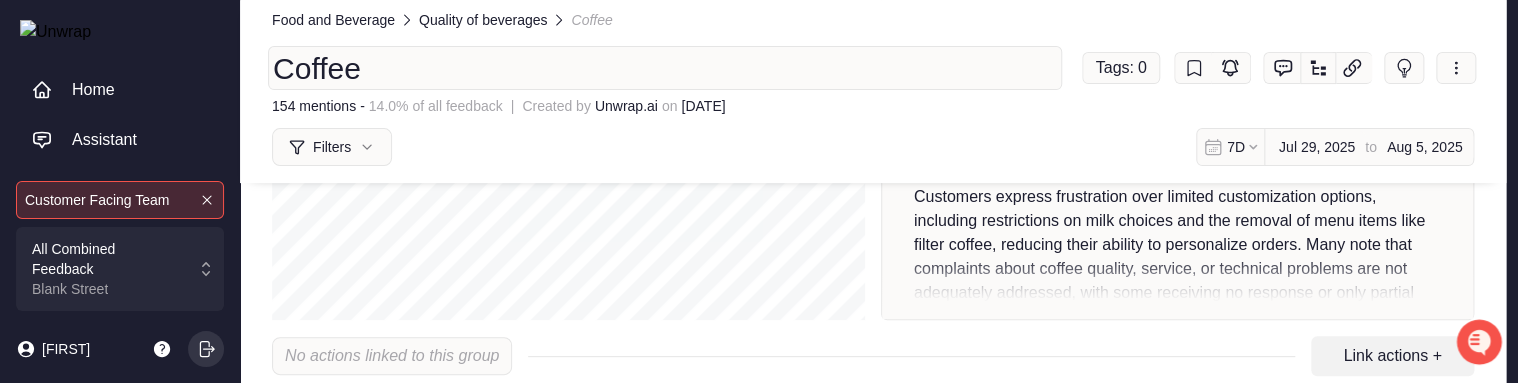 scroll, scrollTop: 272, scrollLeft: 0, axis: vertical 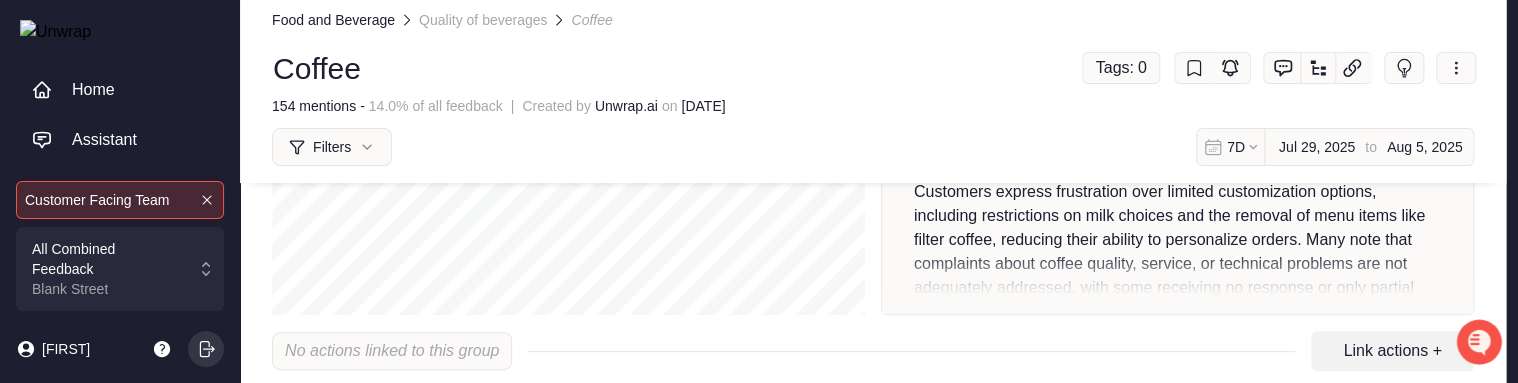 click on "Quality of beverages" at bounding box center [483, 20] 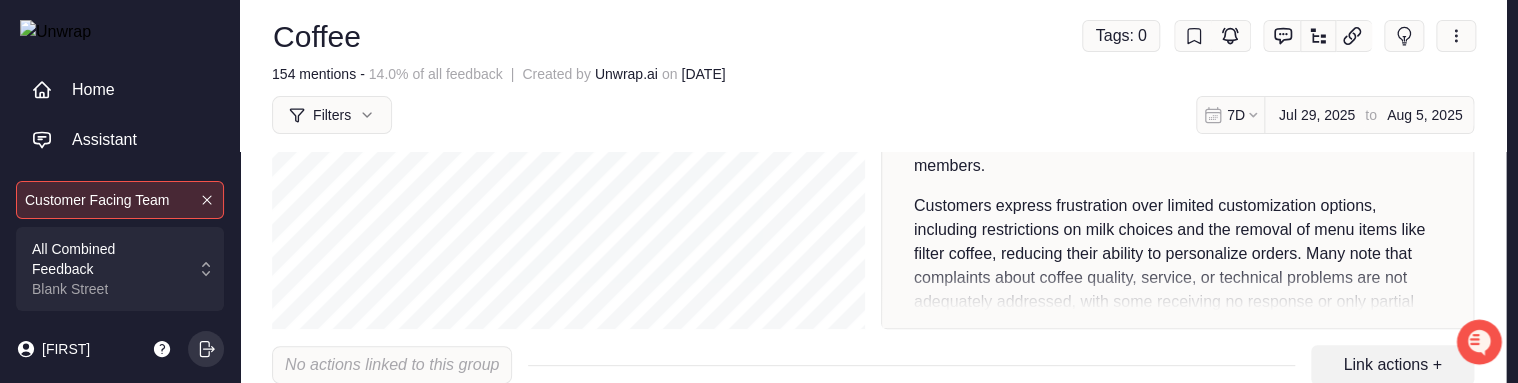 scroll, scrollTop: 0, scrollLeft: 0, axis: both 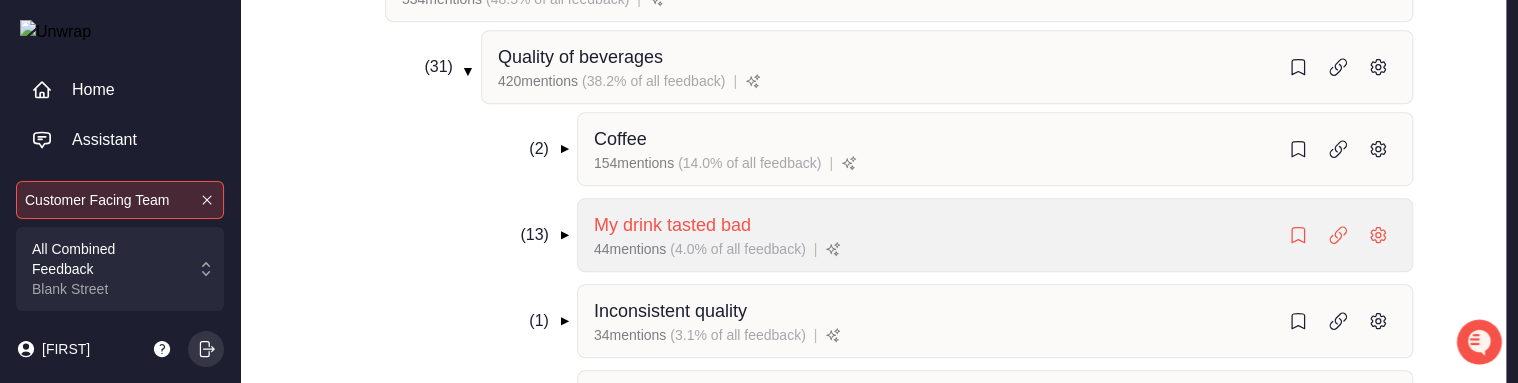 click on "My drink tasted bad" at bounding box center [620, 139] 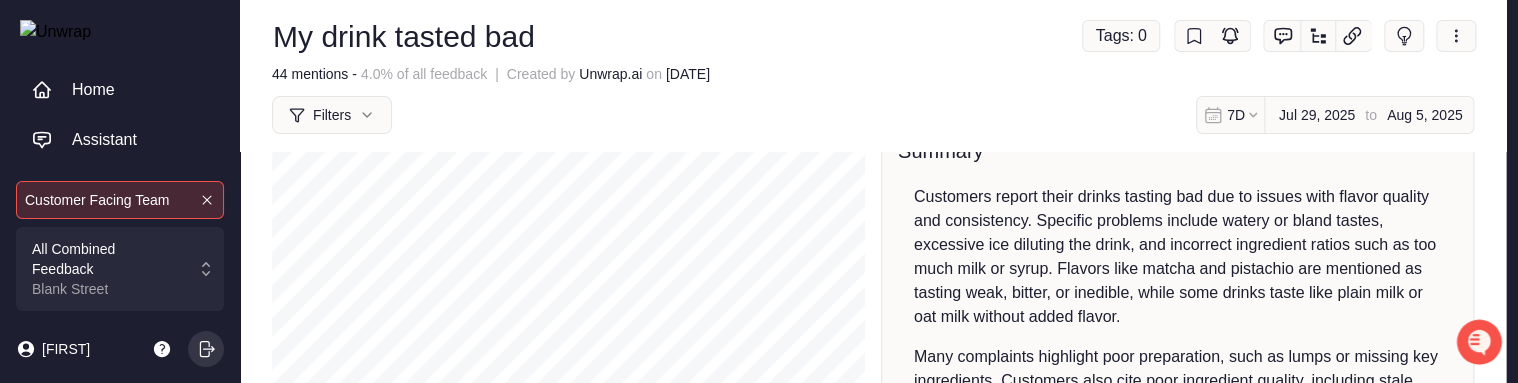 scroll, scrollTop: 0, scrollLeft: 0, axis: both 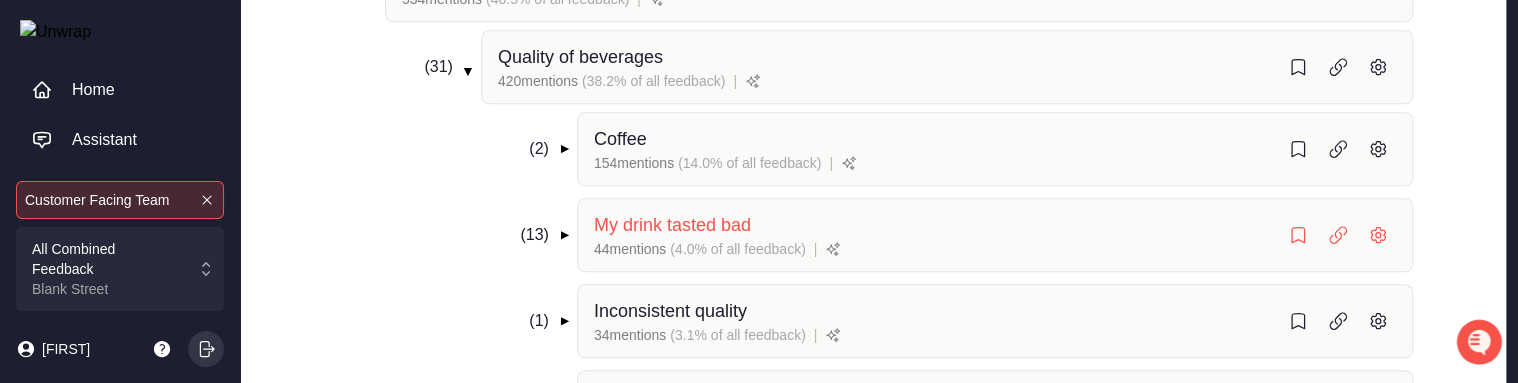 click on "( [NUMBER] ) ▼" at bounding box center [542, 235] 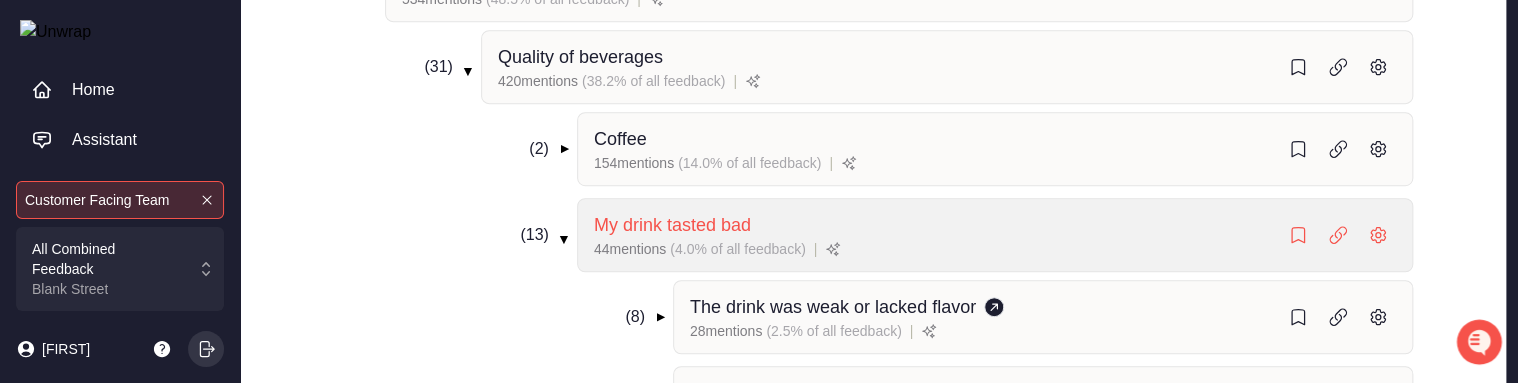 click on "My drink tasted bad" at bounding box center (620, 139) 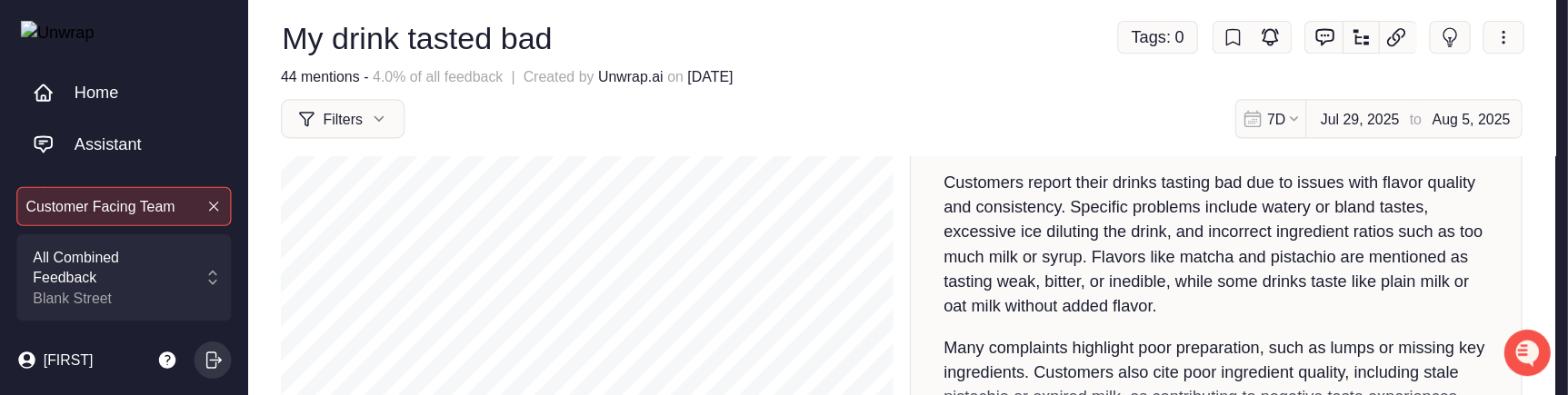 scroll, scrollTop: 0, scrollLeft: 0, axis: both 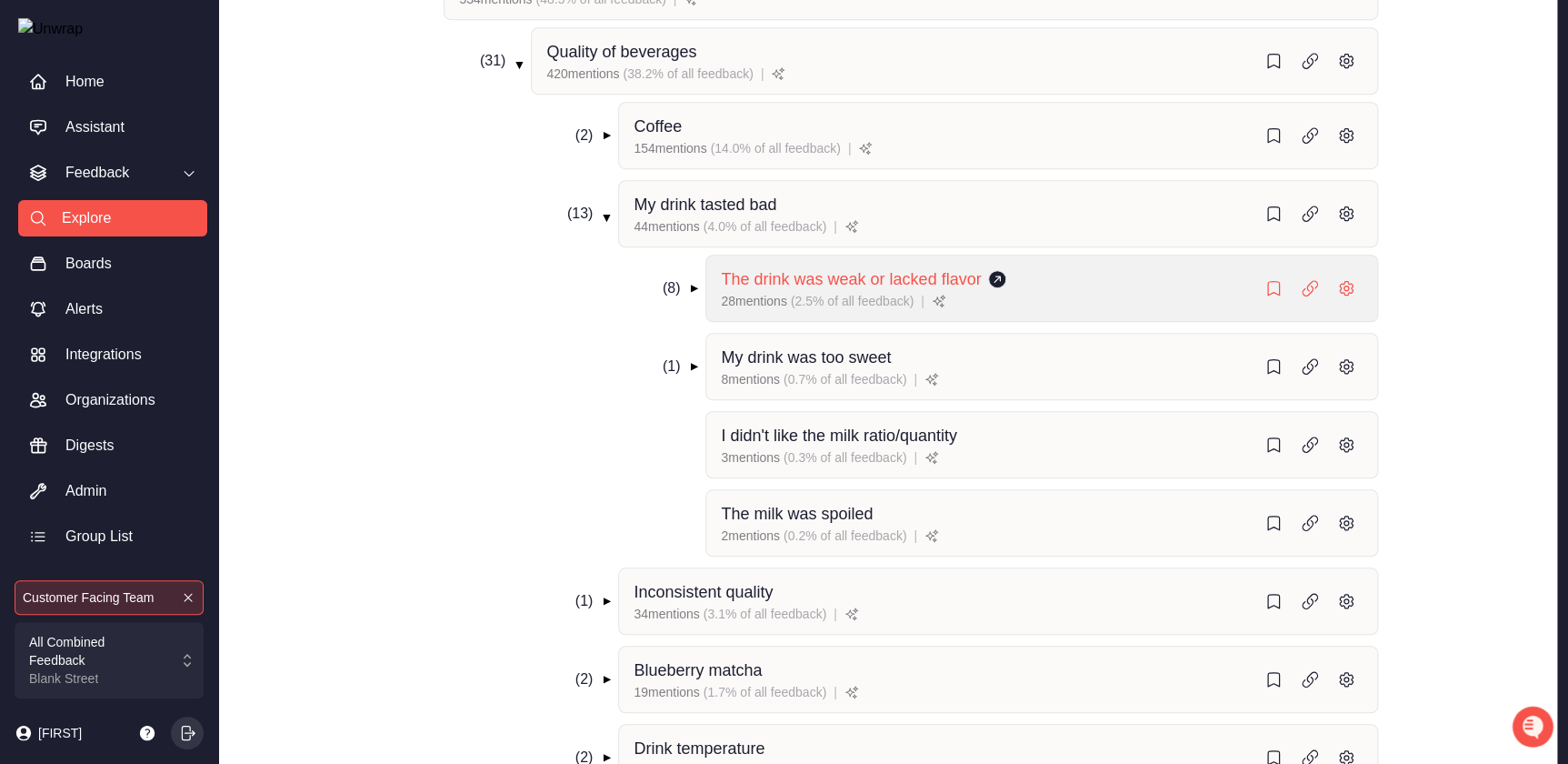 click on "( 2.5% of all feedback )" at bounding box center (852, 301) 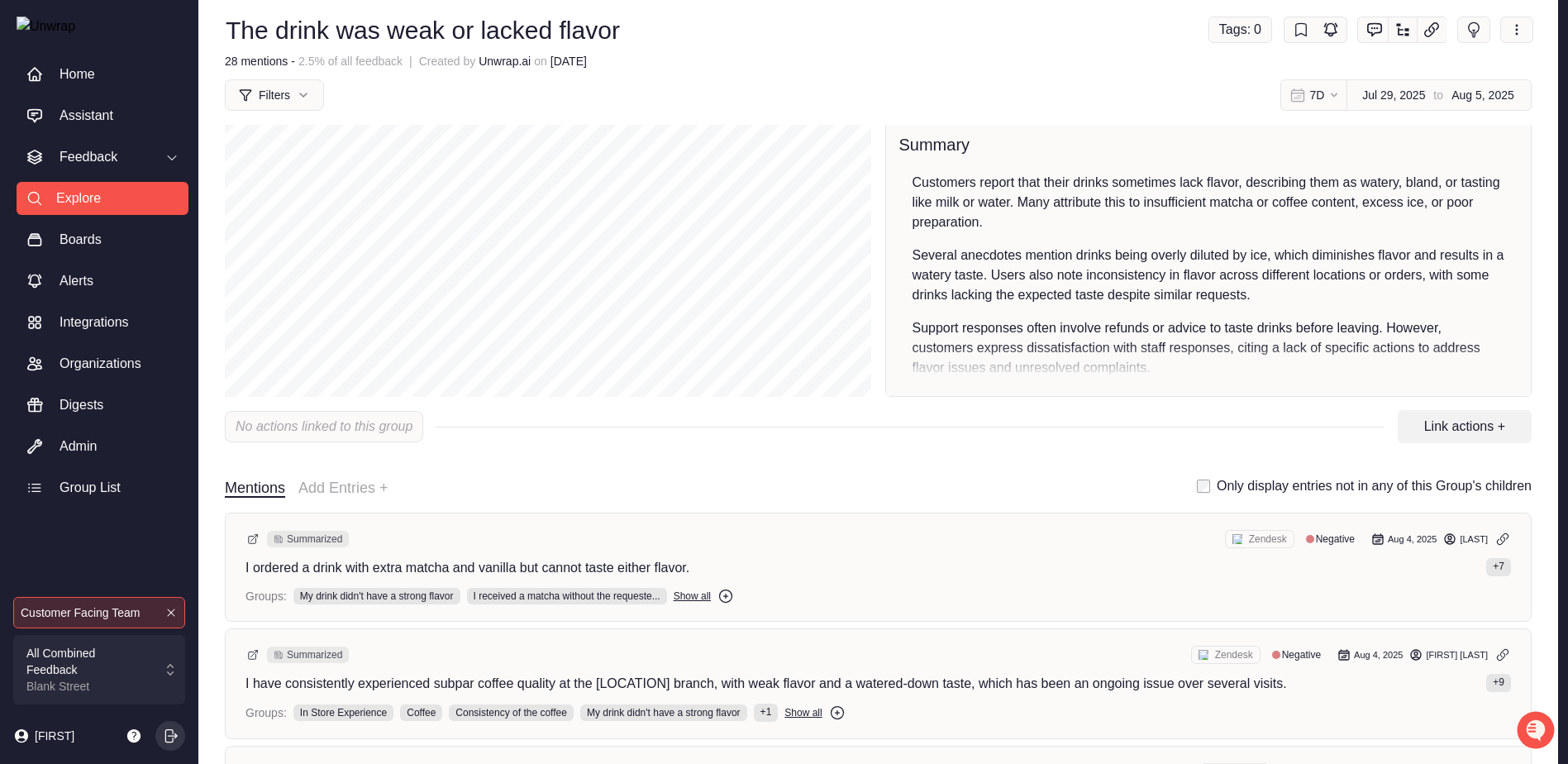 scroll, scrollTop: 0, scrollLeft: 0, axis: both 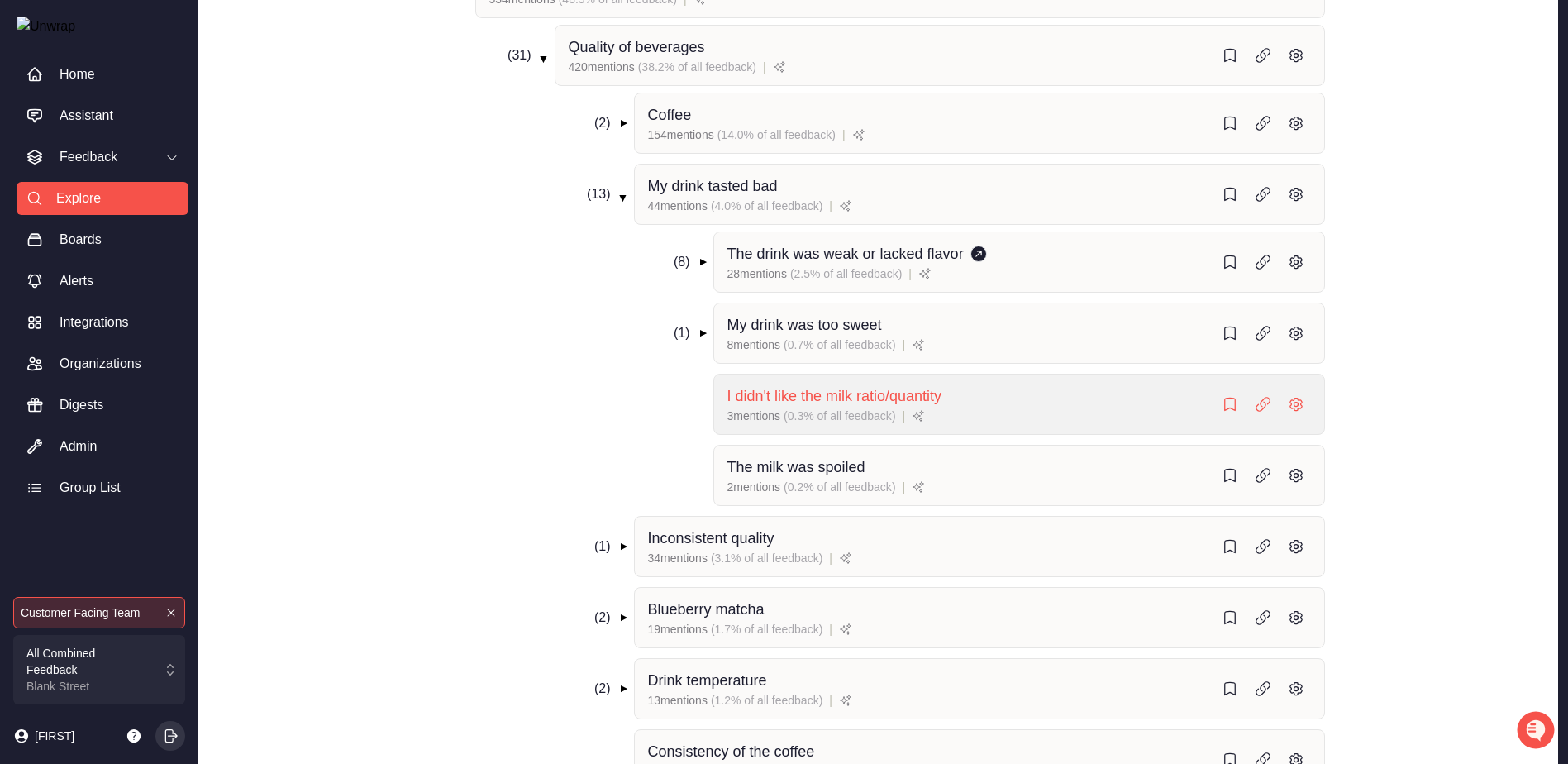 click on "I didn't like the milk ratio/quantity" at bounding box center [846, 254] 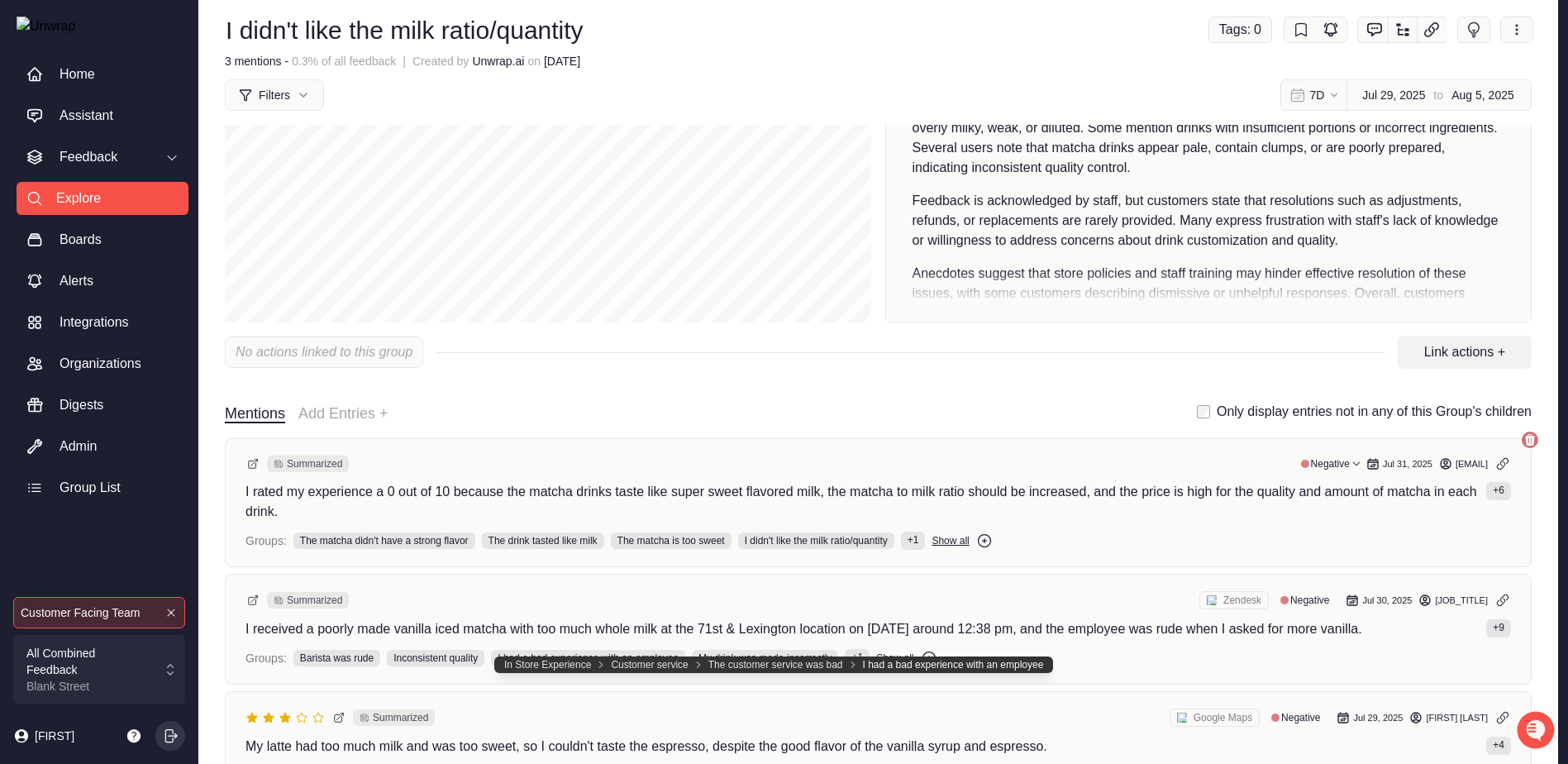 scroll, scrollTop: 0, scrollLeft: 0, axis: both 